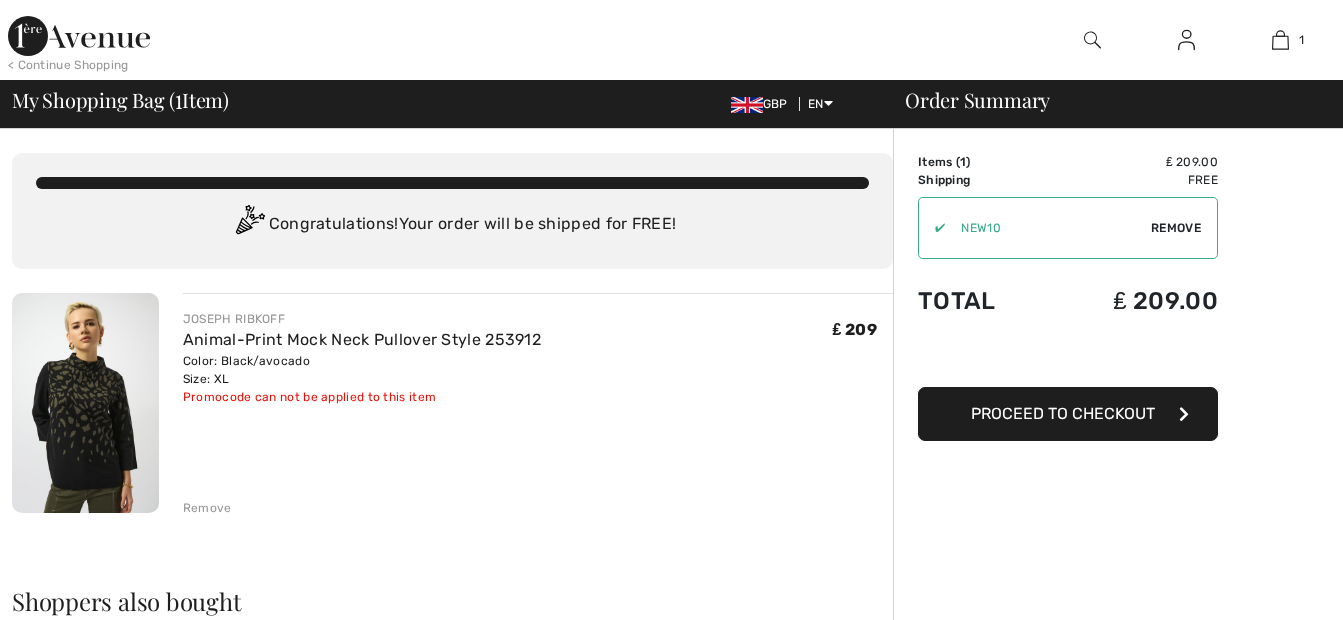 scroll, scrollTop: 0, scrollLeft: 0, axis: both 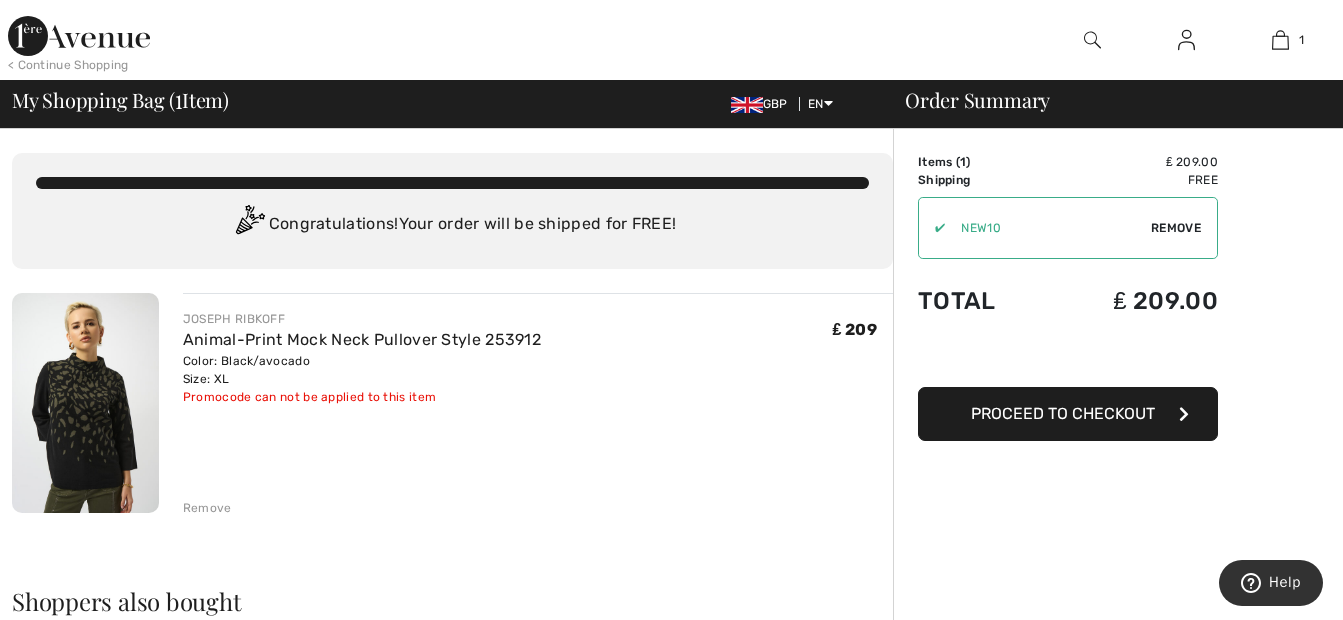 click at bounding box center (671, 1330) 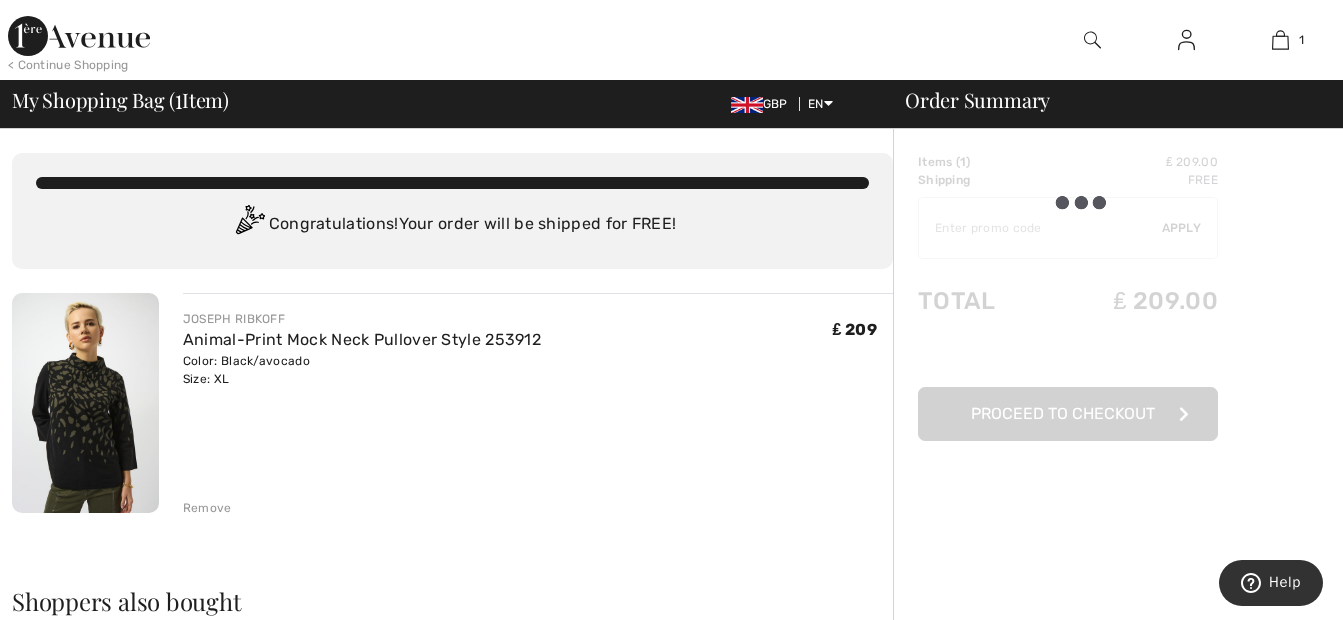 type on "NEW10" 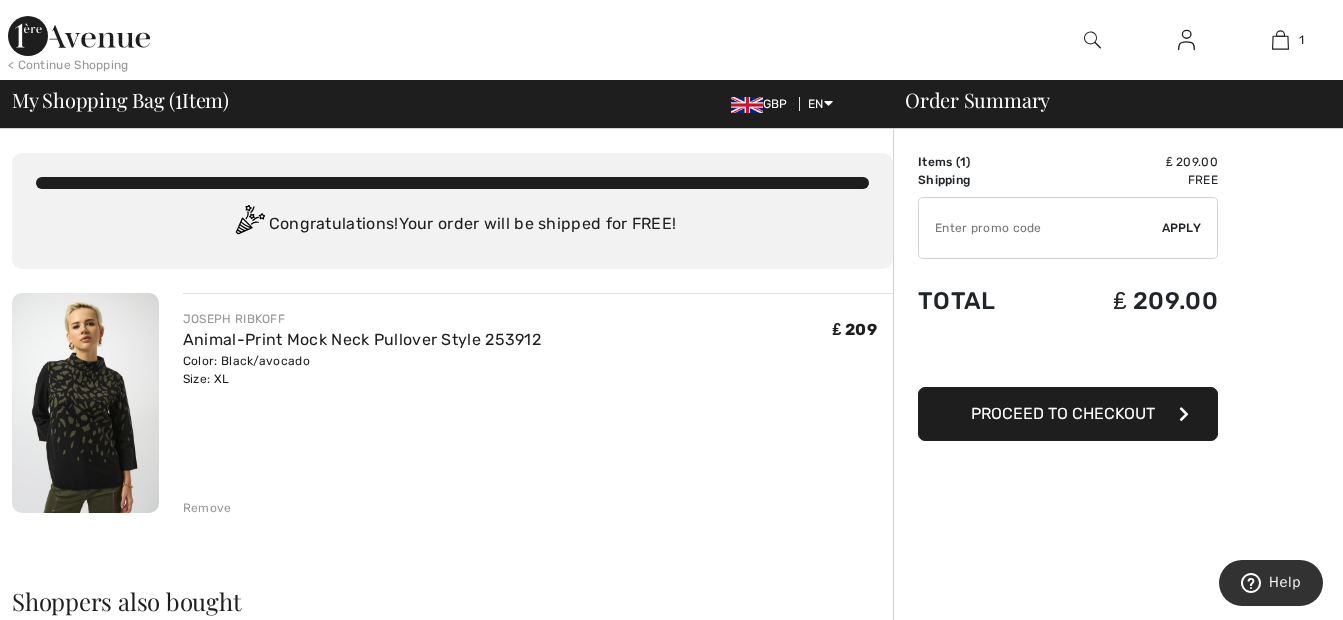 type on "NEW15" 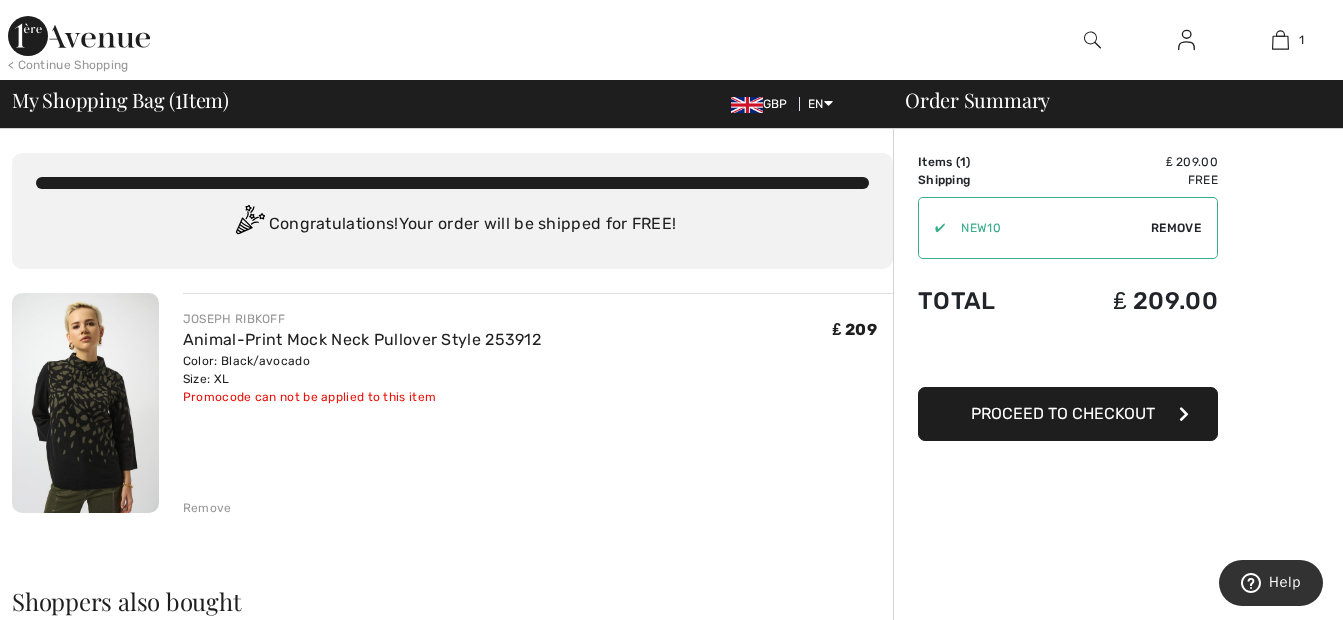 click at bounding box center [671, 1330] 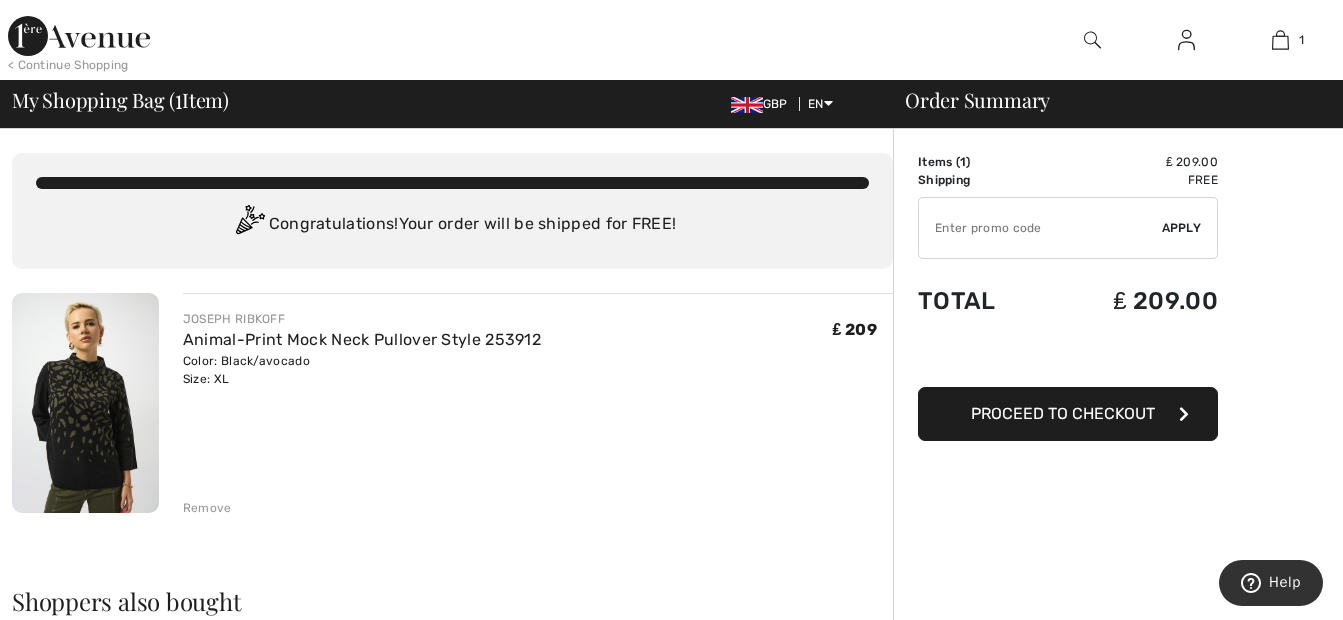 type on "NEW10" 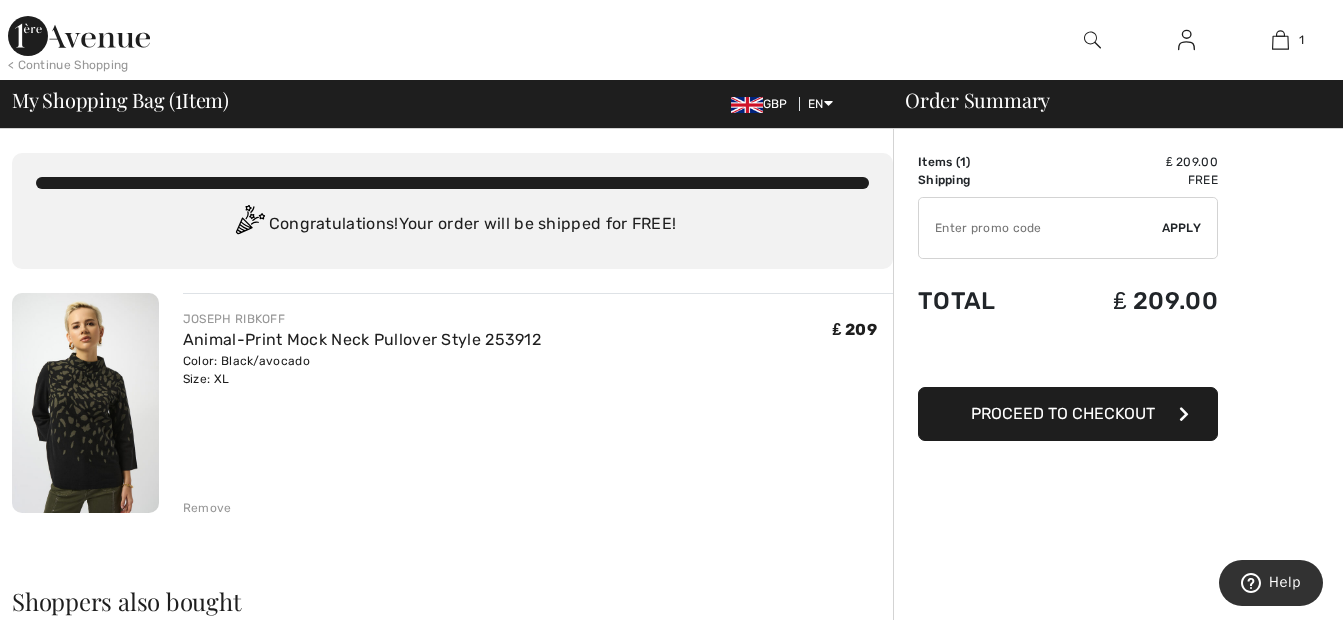 type on "NEW15" 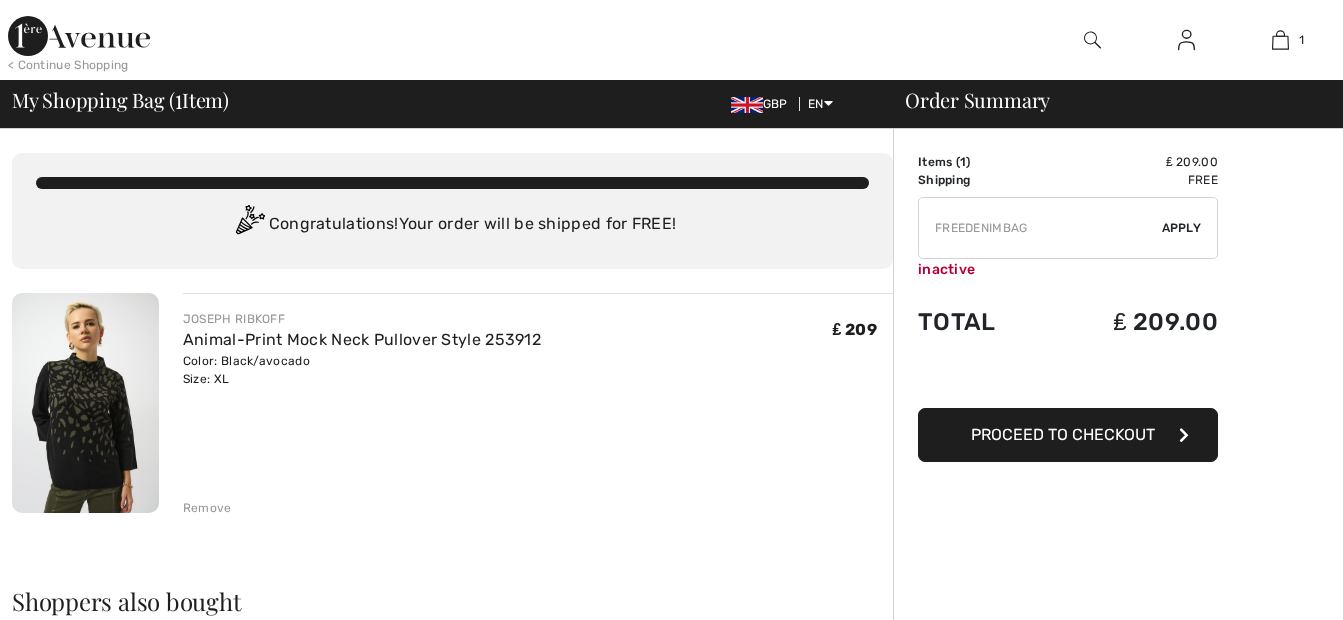 scroll, scrollTop: 0, scrollLeft: 0, axis: both 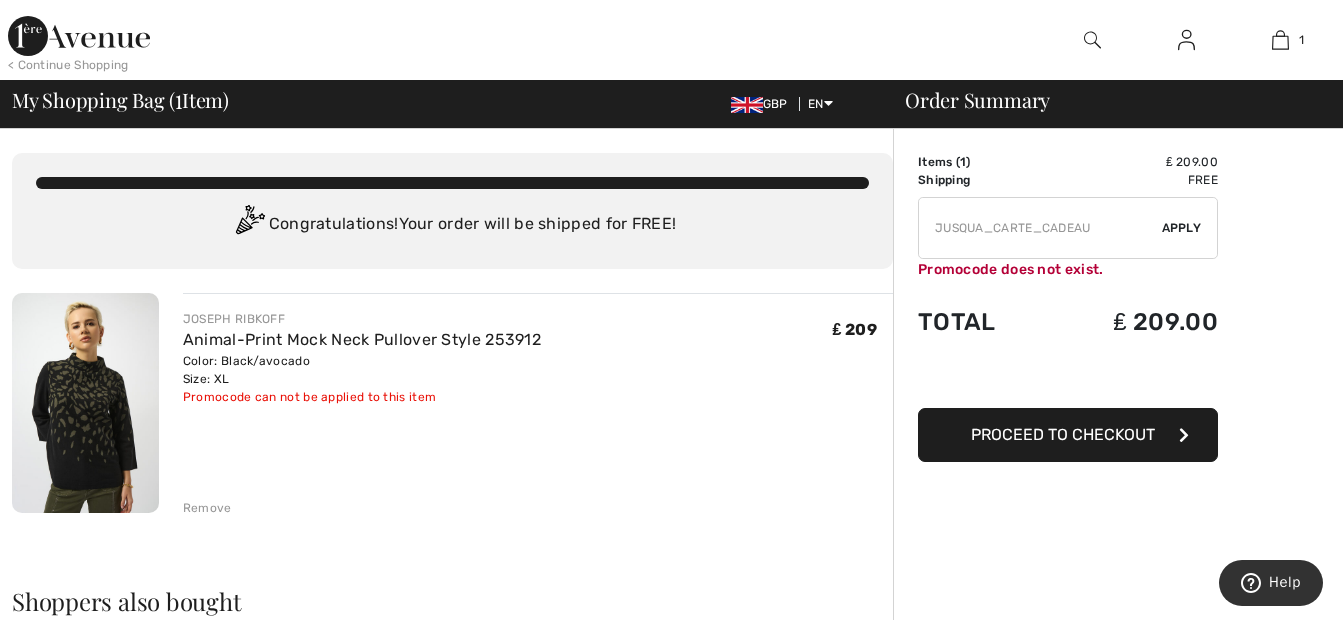 type on "JUSQUACARTECADEAU" 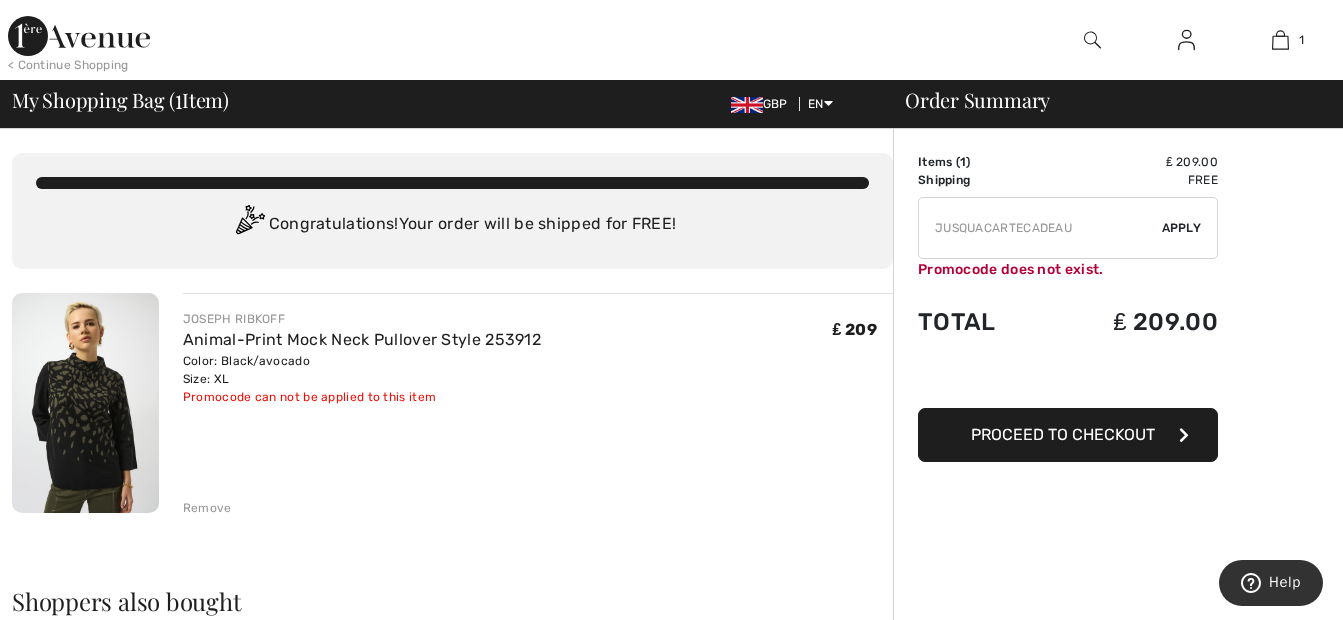 click at bounding box center [671, 1330] 